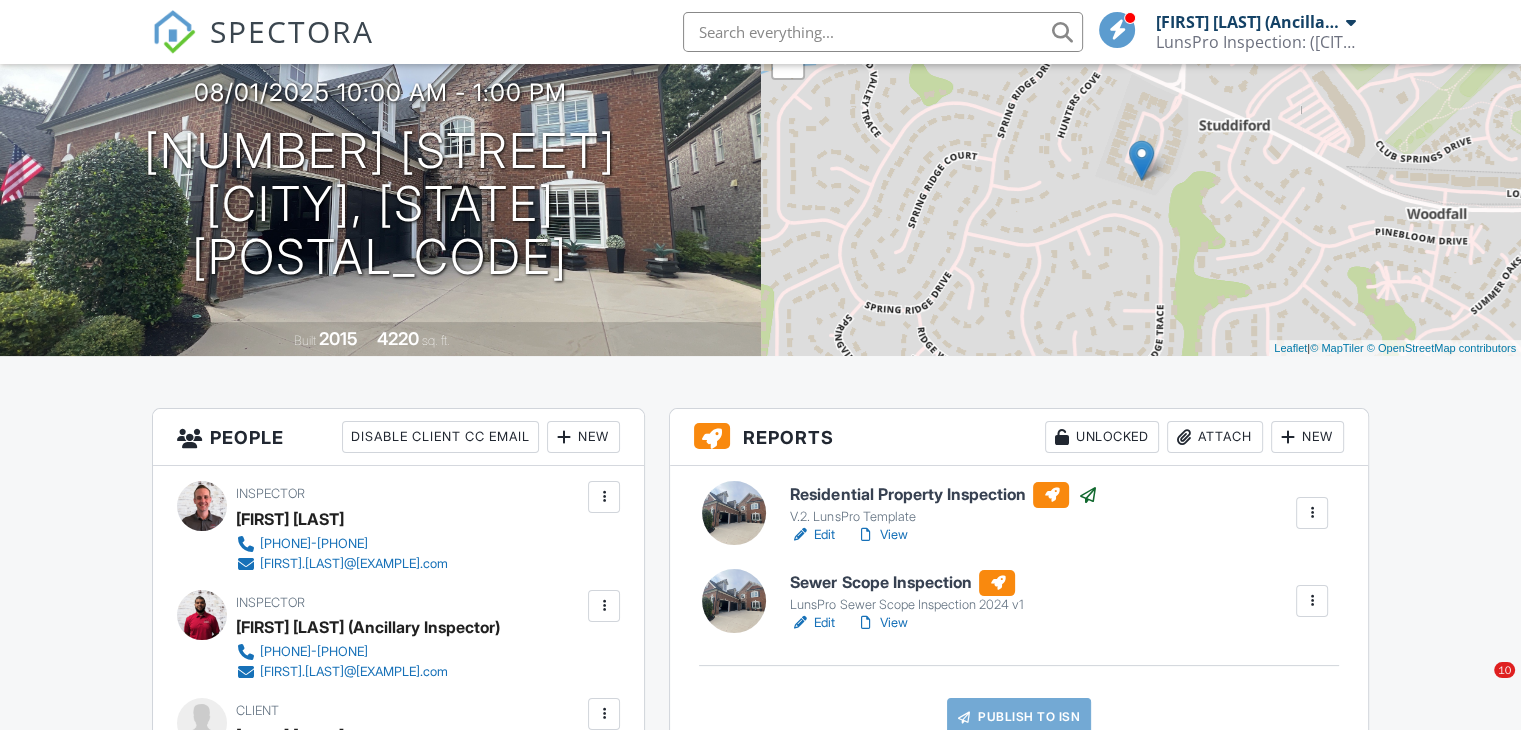 scroll, scrollTop: 178, scrollLeft: 0, axis: vertical 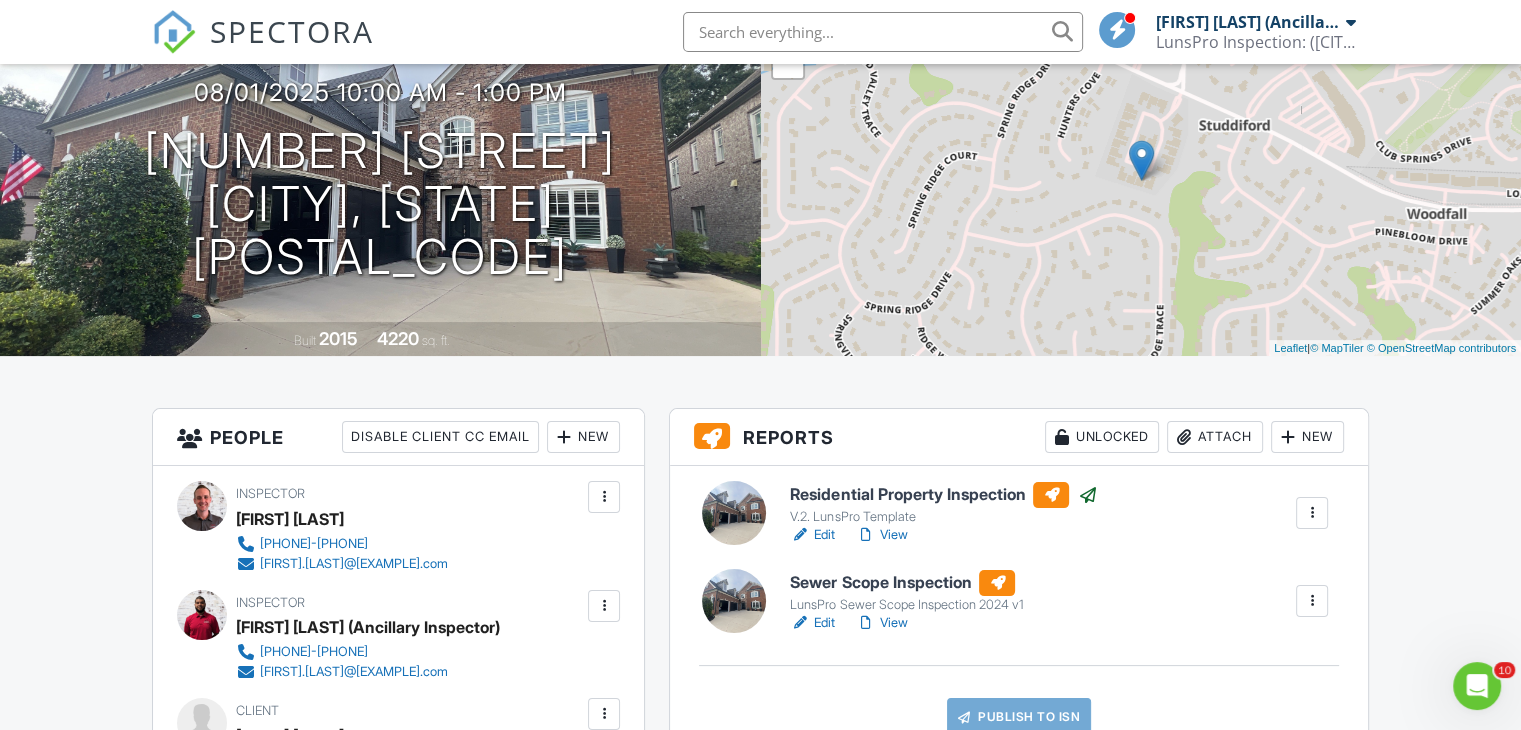 click on "Sewer Scope Inspection" at bounding box center [906, 583] 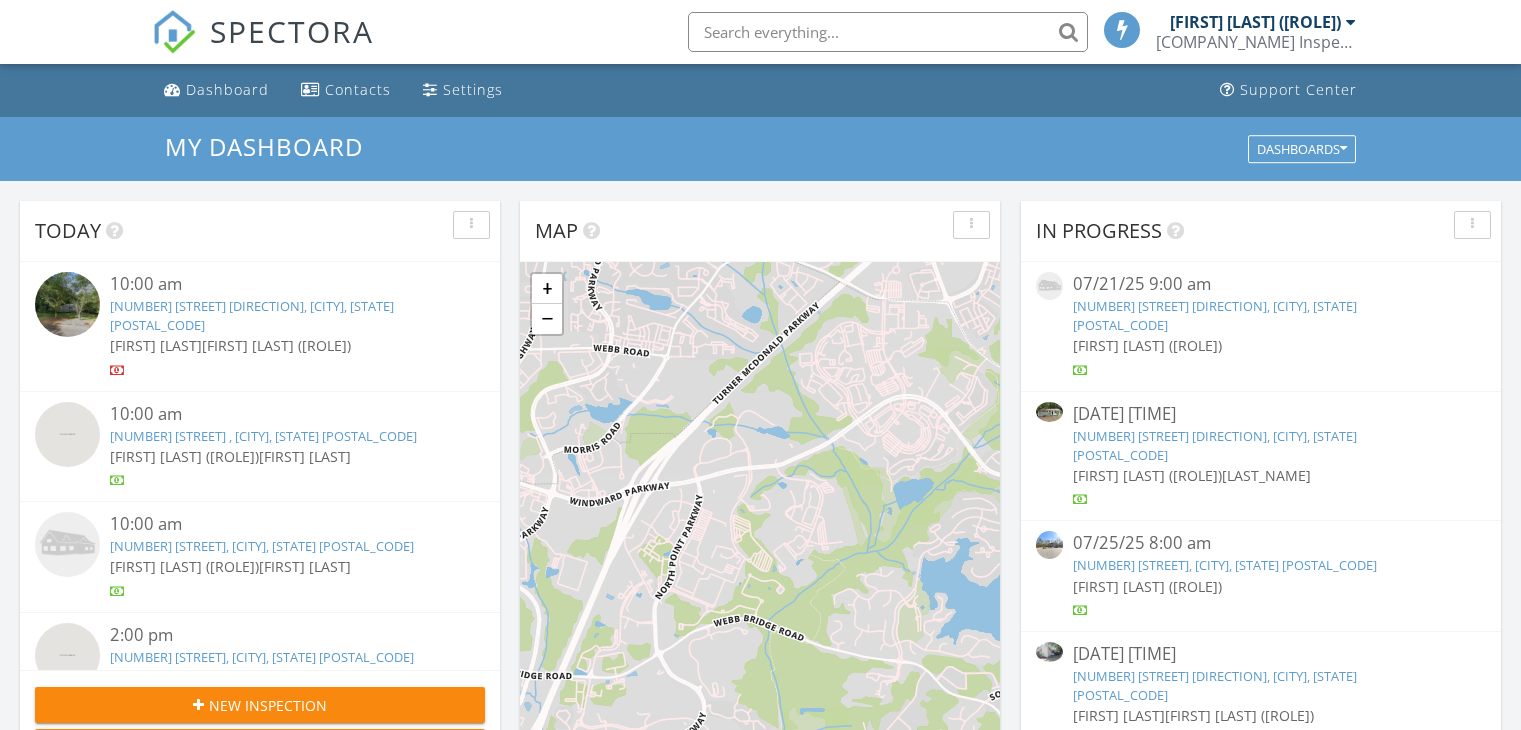 scroll, scrollTop: 0, scrollLeft: 0, axis: both 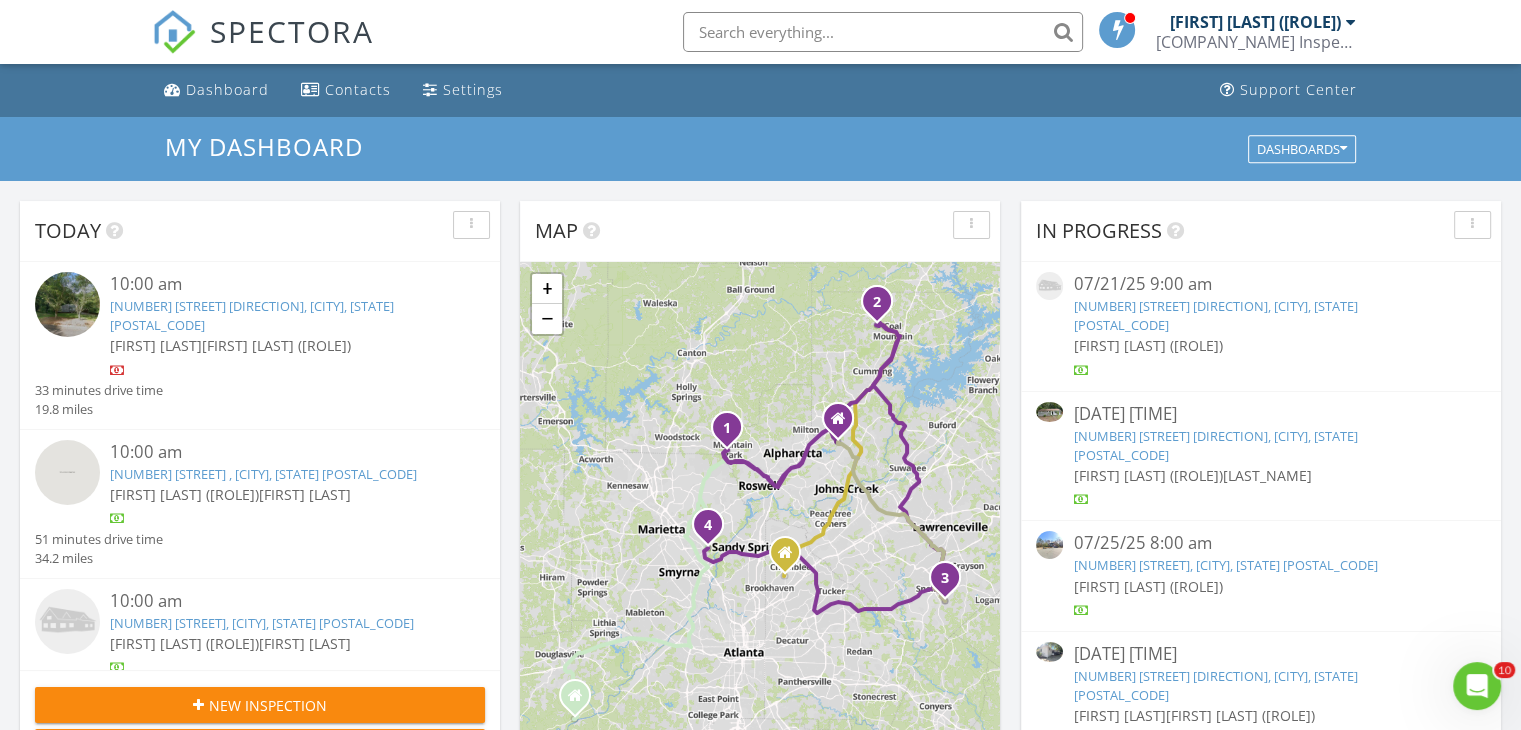 click at bounding box center (883, 32) 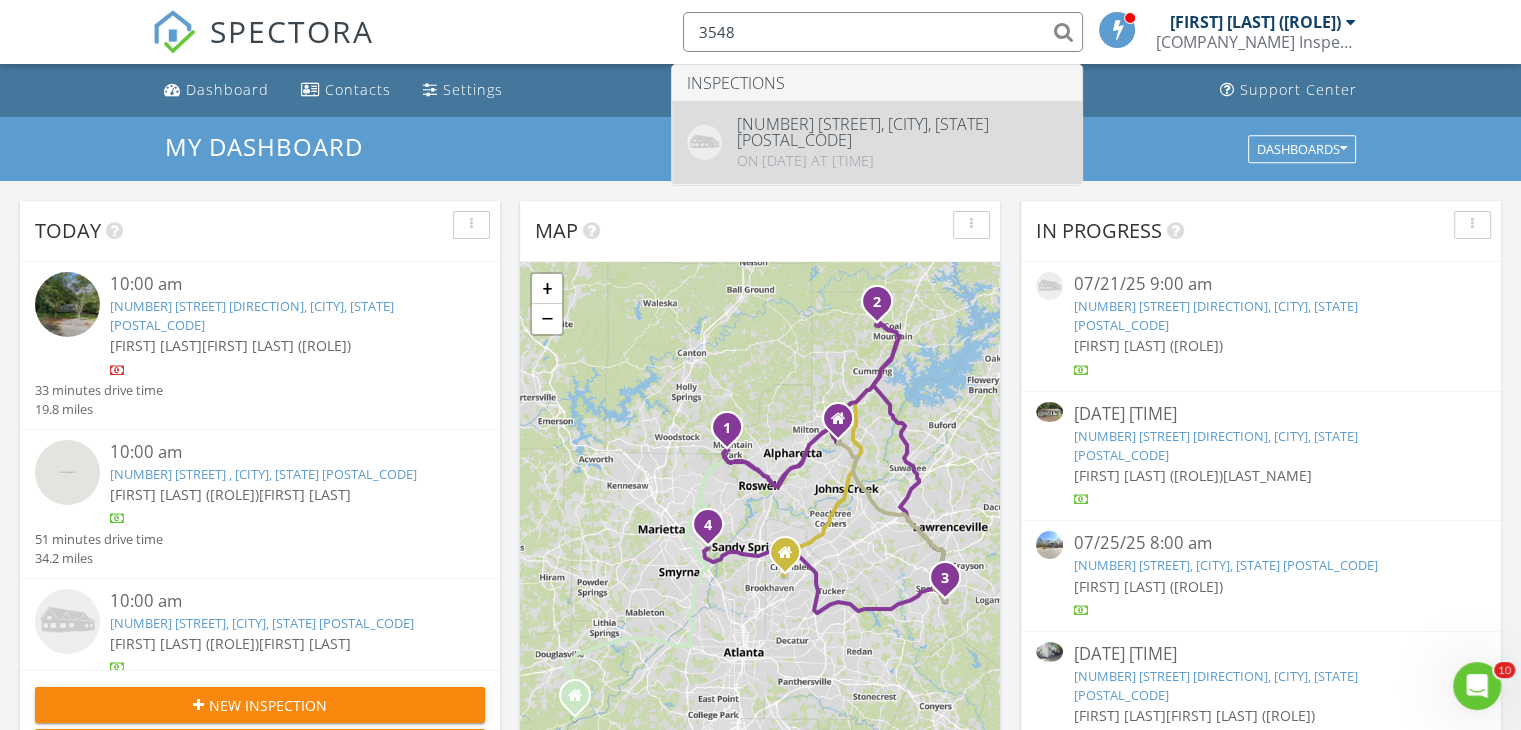 type on "3548" 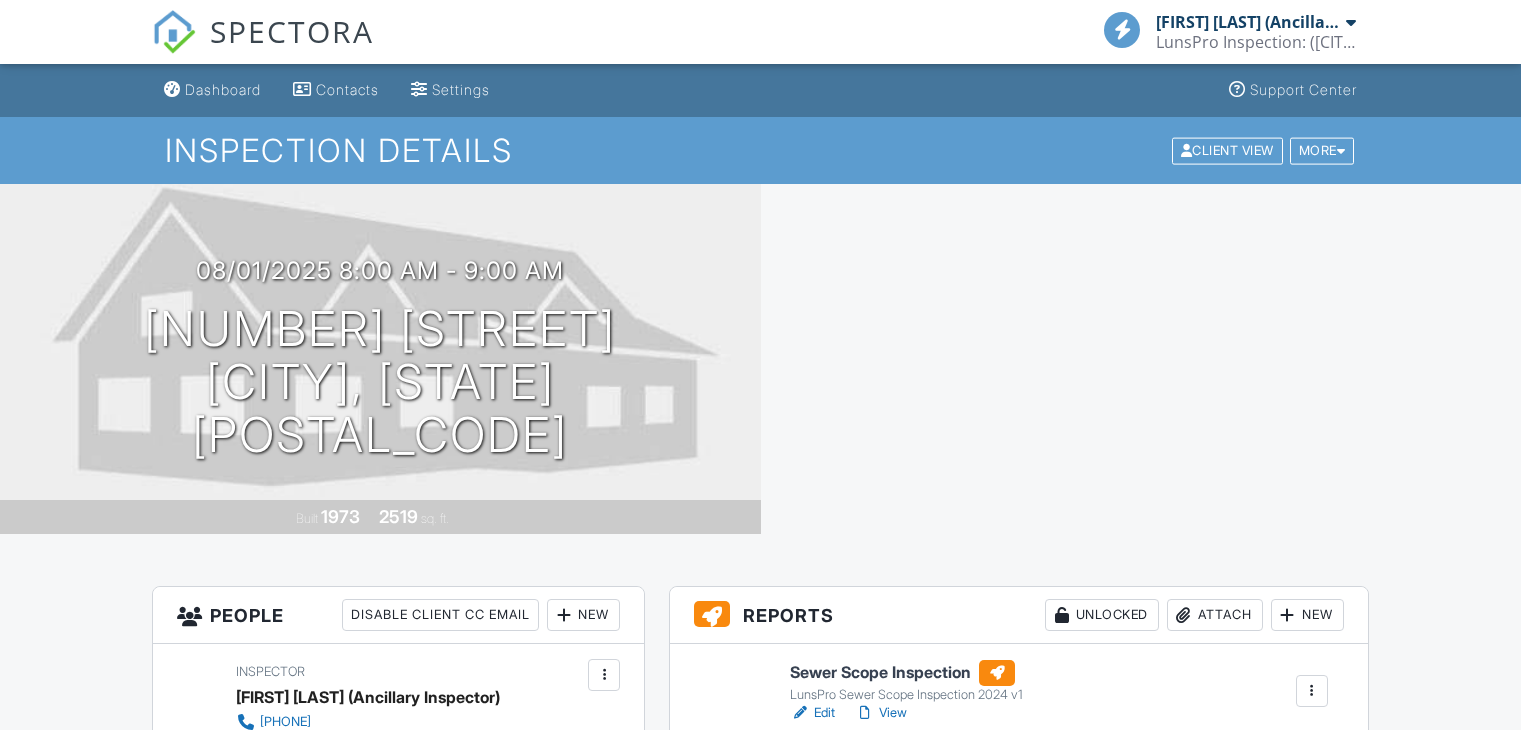 scroll, scrollTop: 0, scrollLeft: 0, axis: both 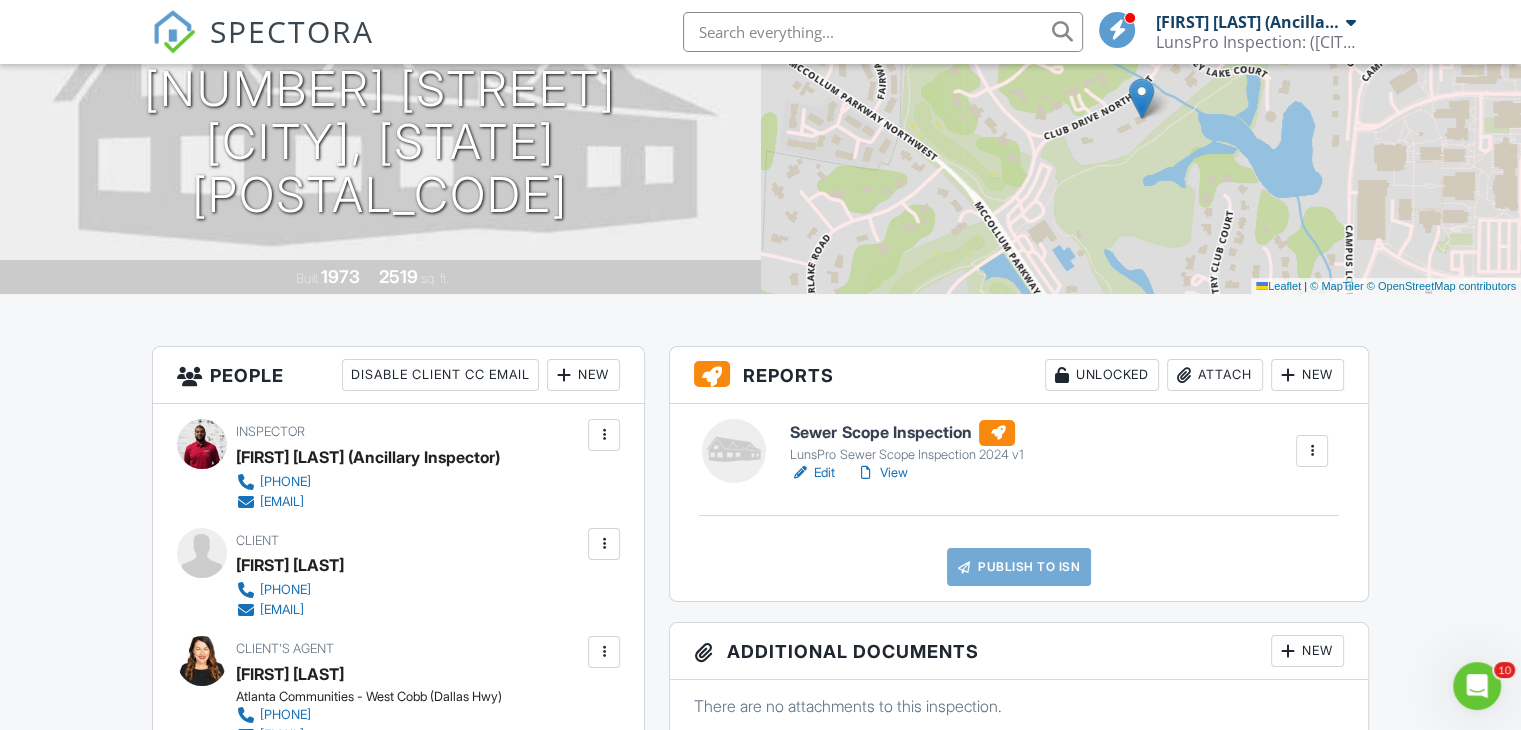 click on "Sewer Scope Inspection" at bounding box center (906, 433) 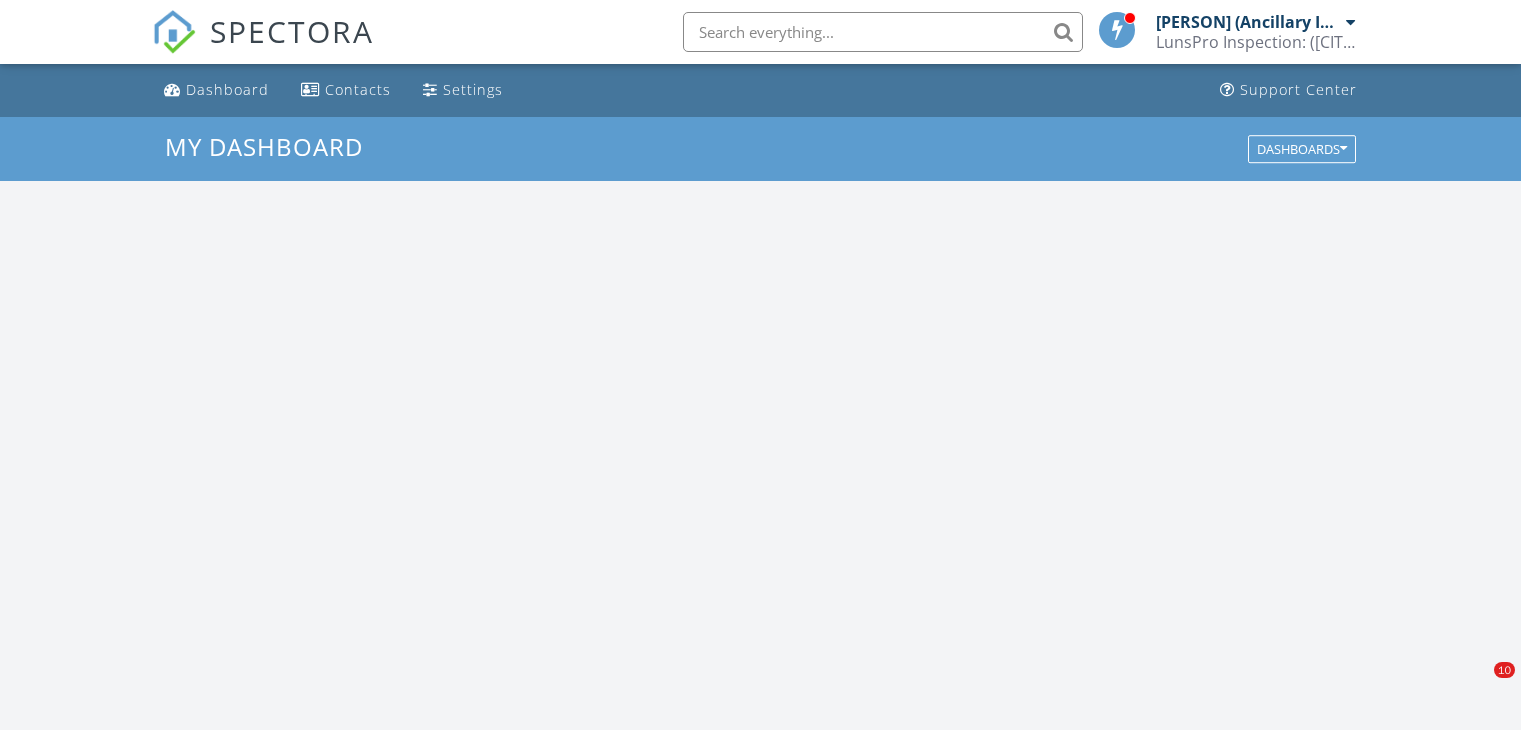 scroll, scrollTop: 0, scrollLeft: 0, axis: both 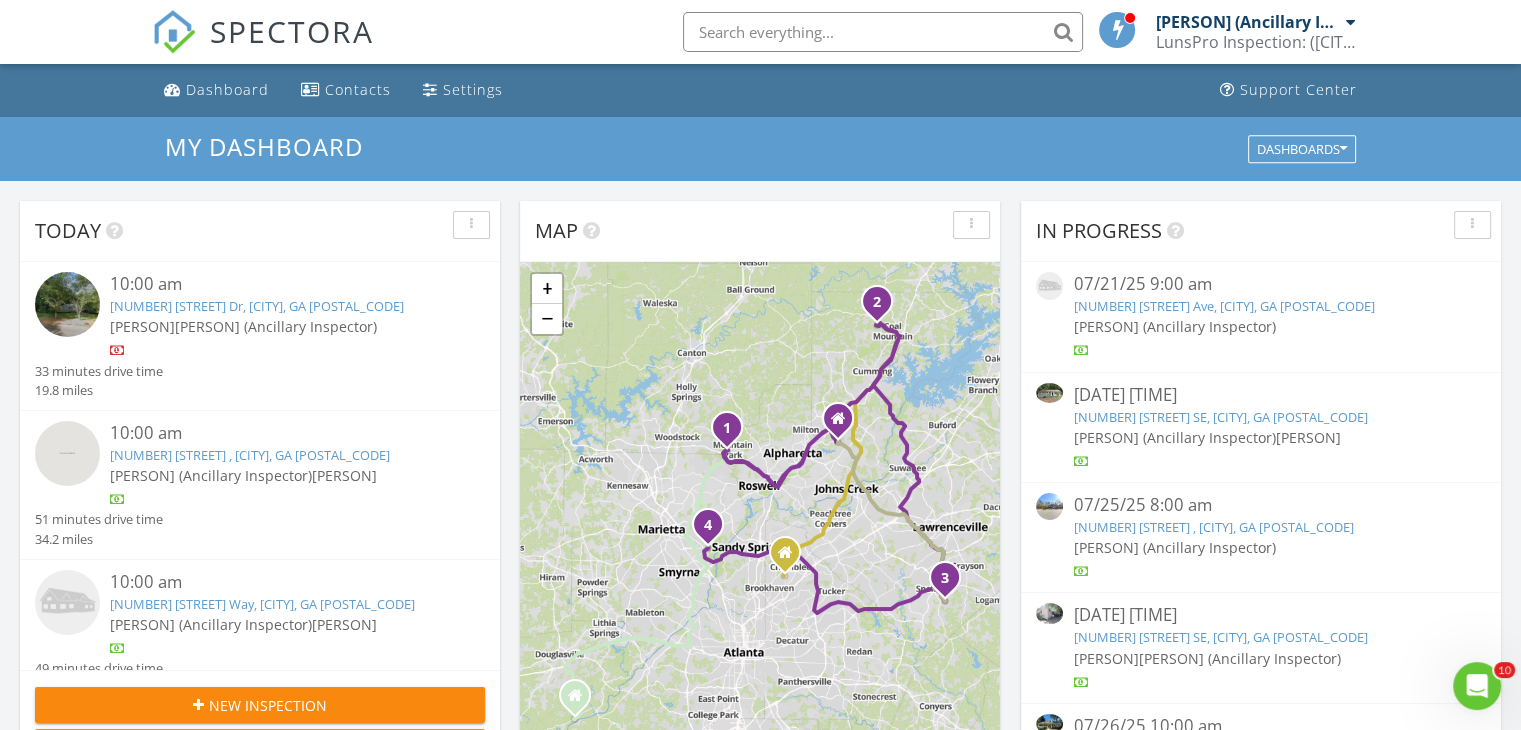 click at bounding box center (883, 32) 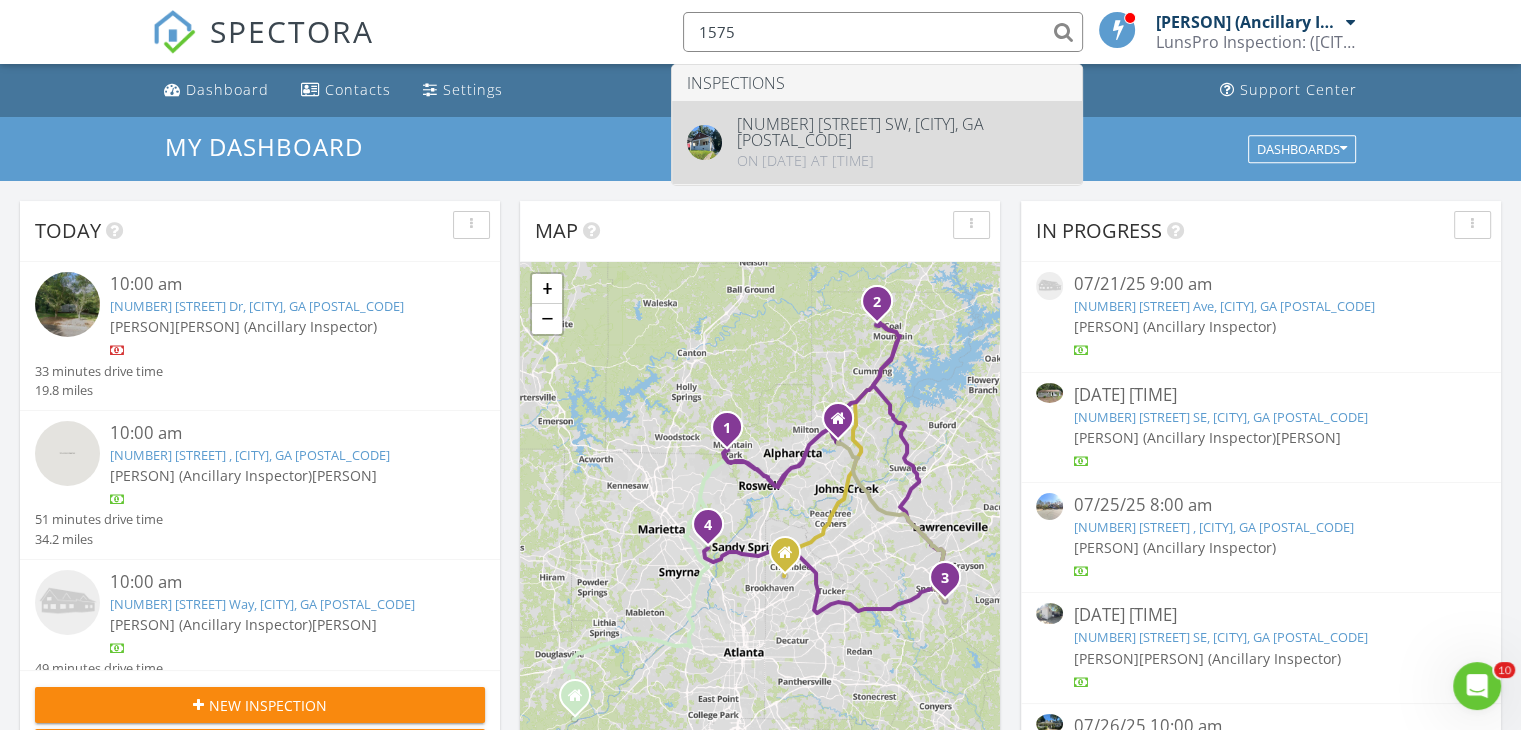 type on "1575" 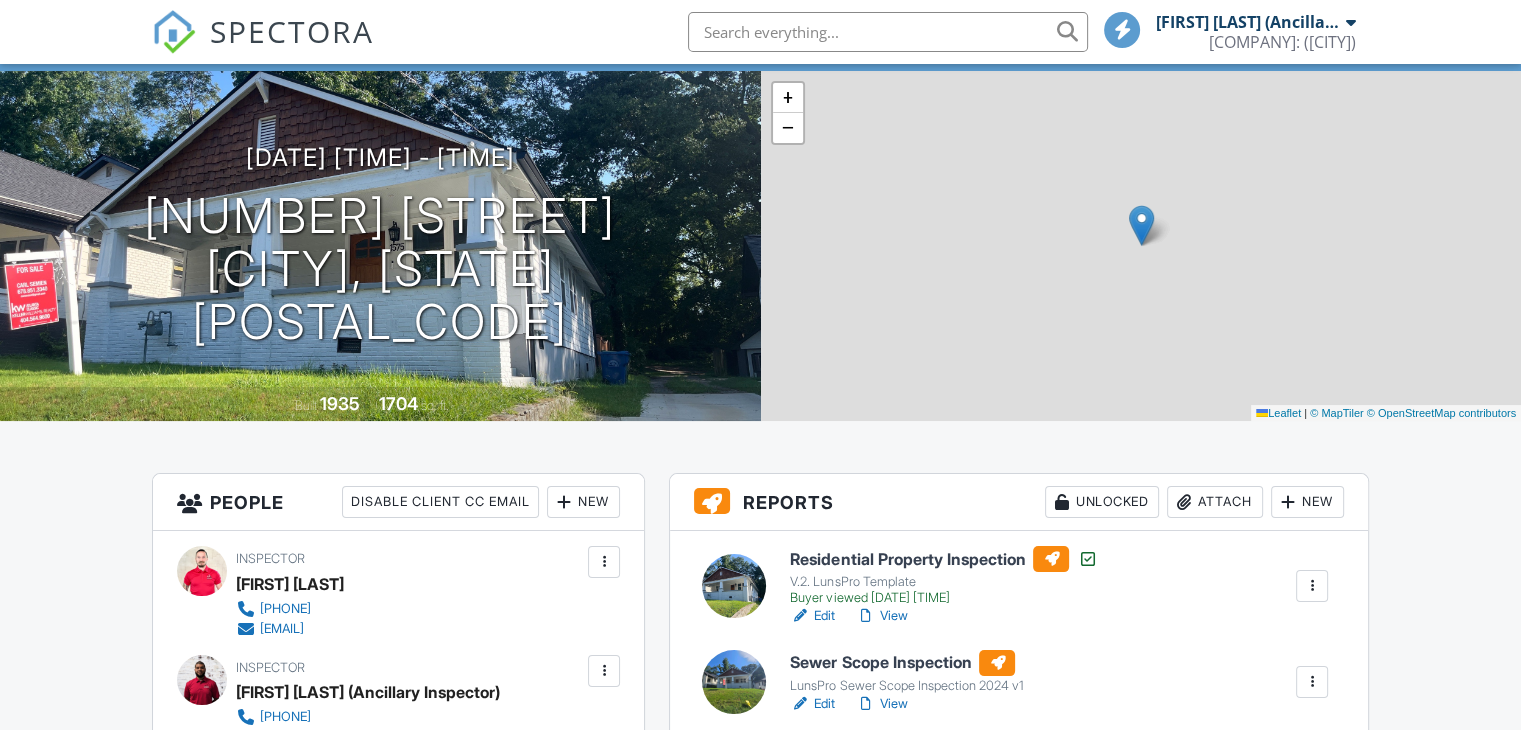 scroll, scrollTop: 0, scrollLeft: 0, axis: both 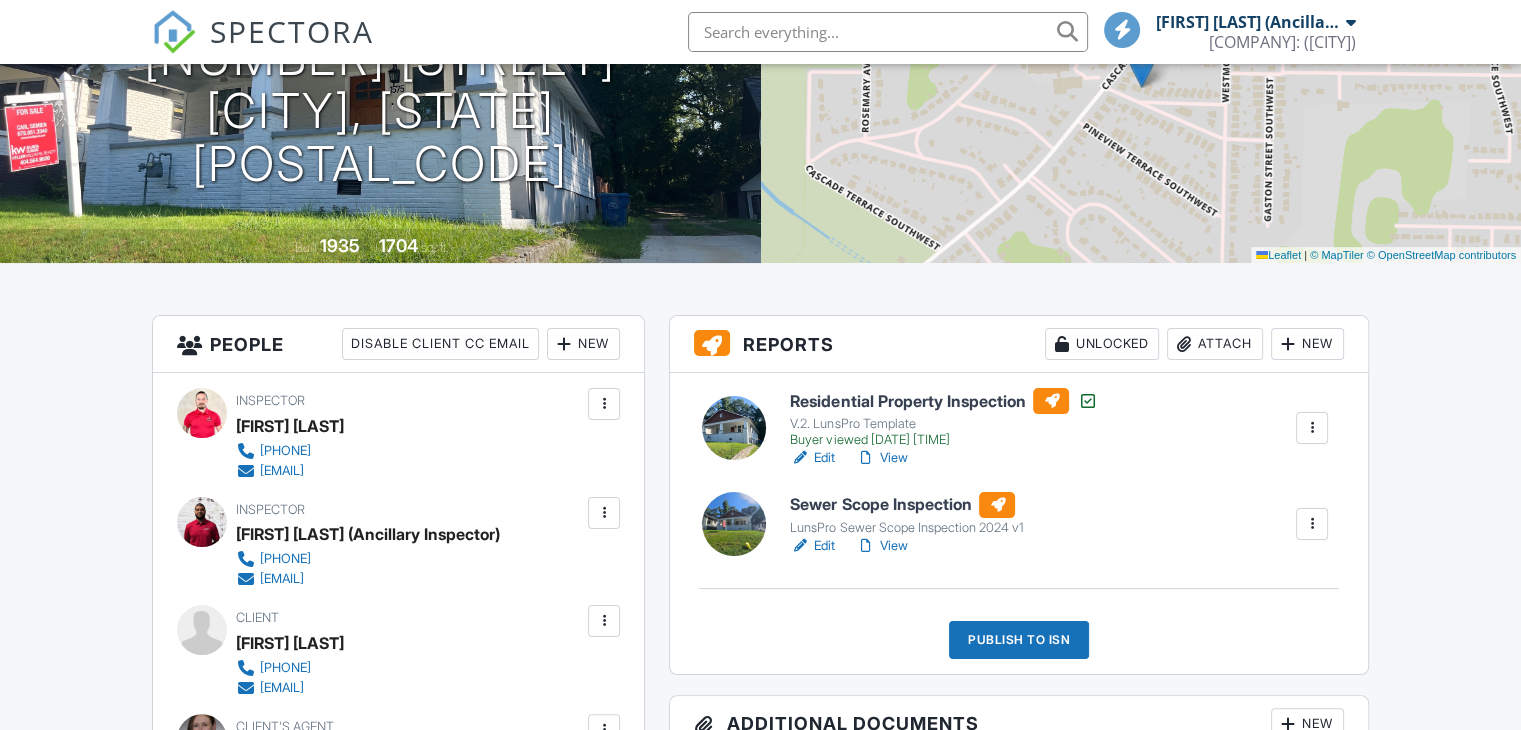 click on "Sewer Scope Inspection" at bounding box center [906, 505] 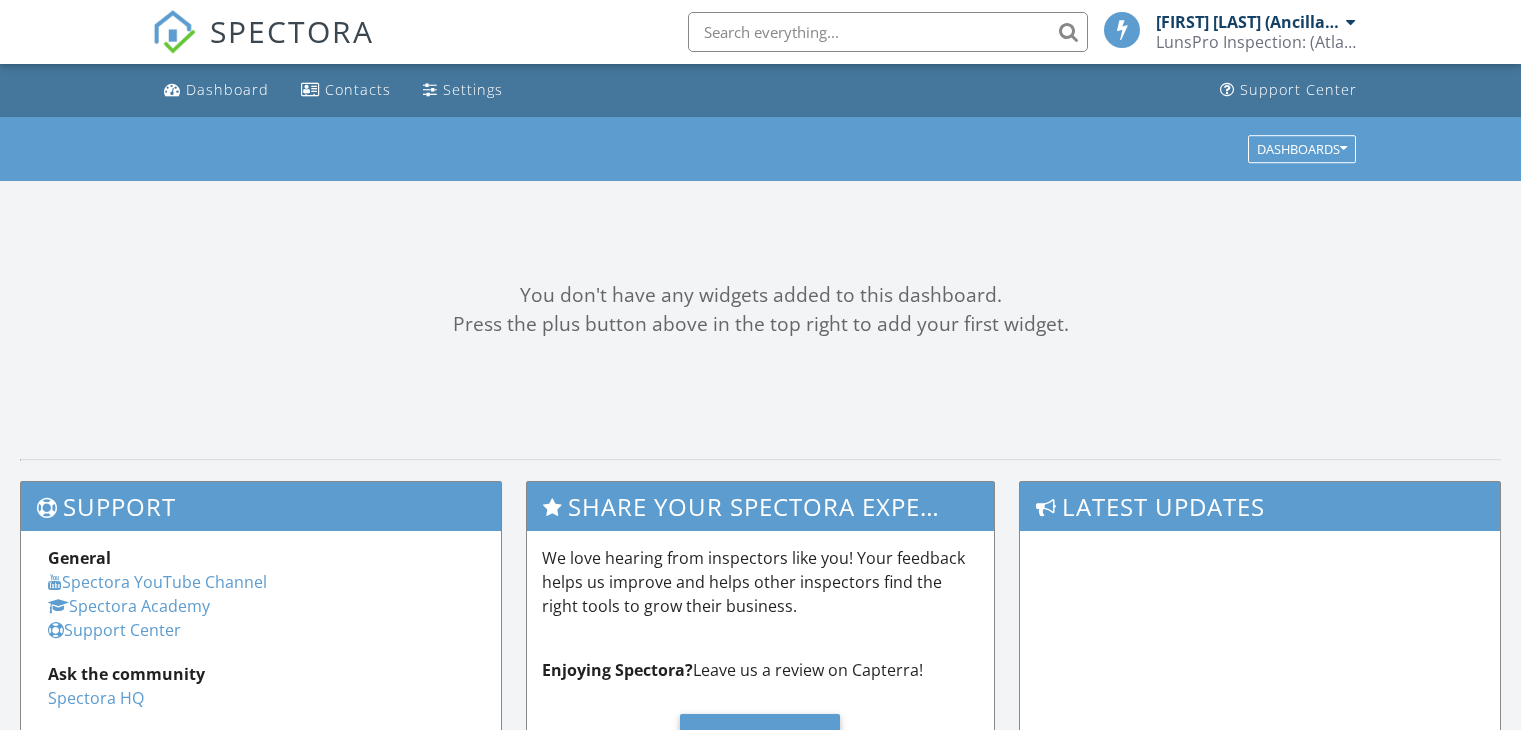 scroll, scrollTop: 0, scrollLeft: 0, axis: both 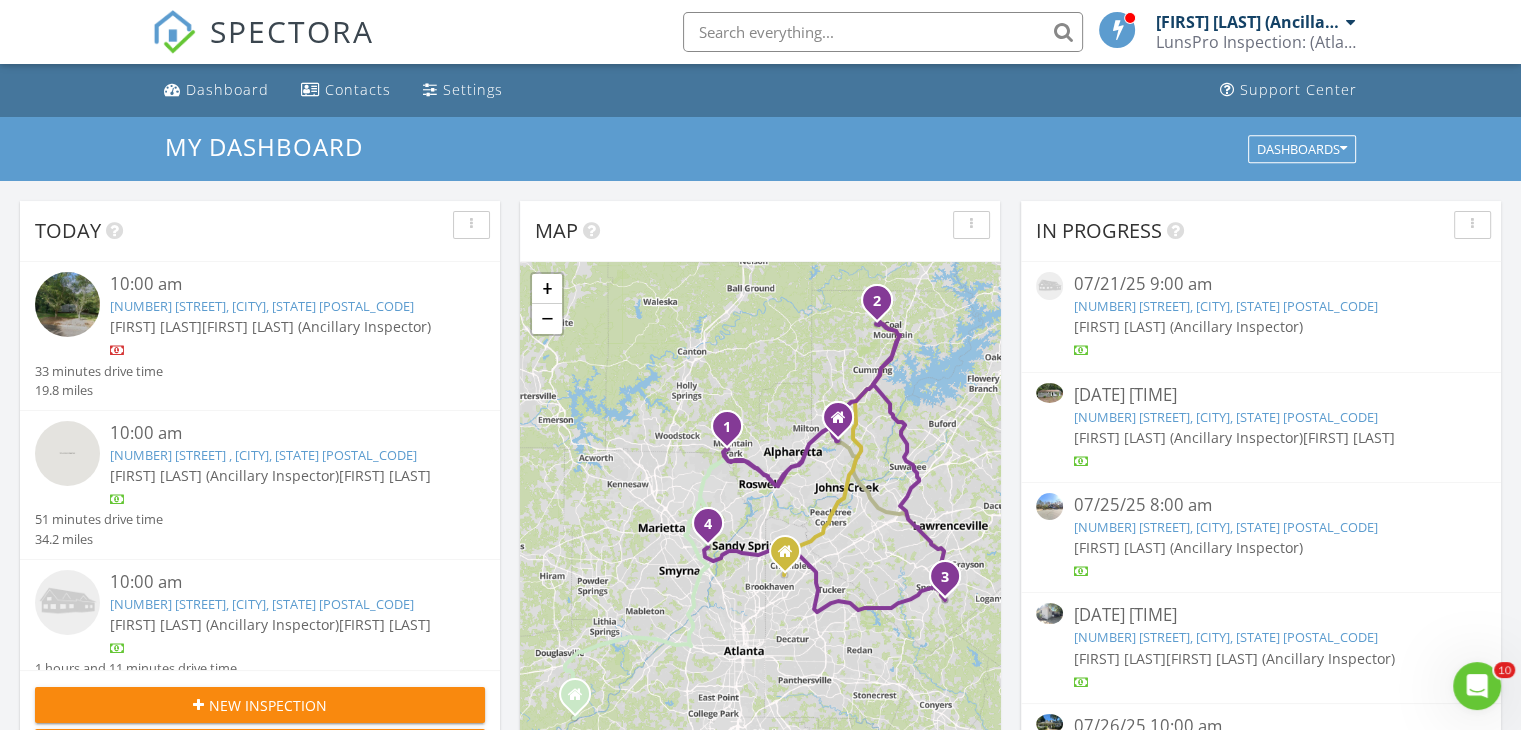 click at bounding box center (883, 32) 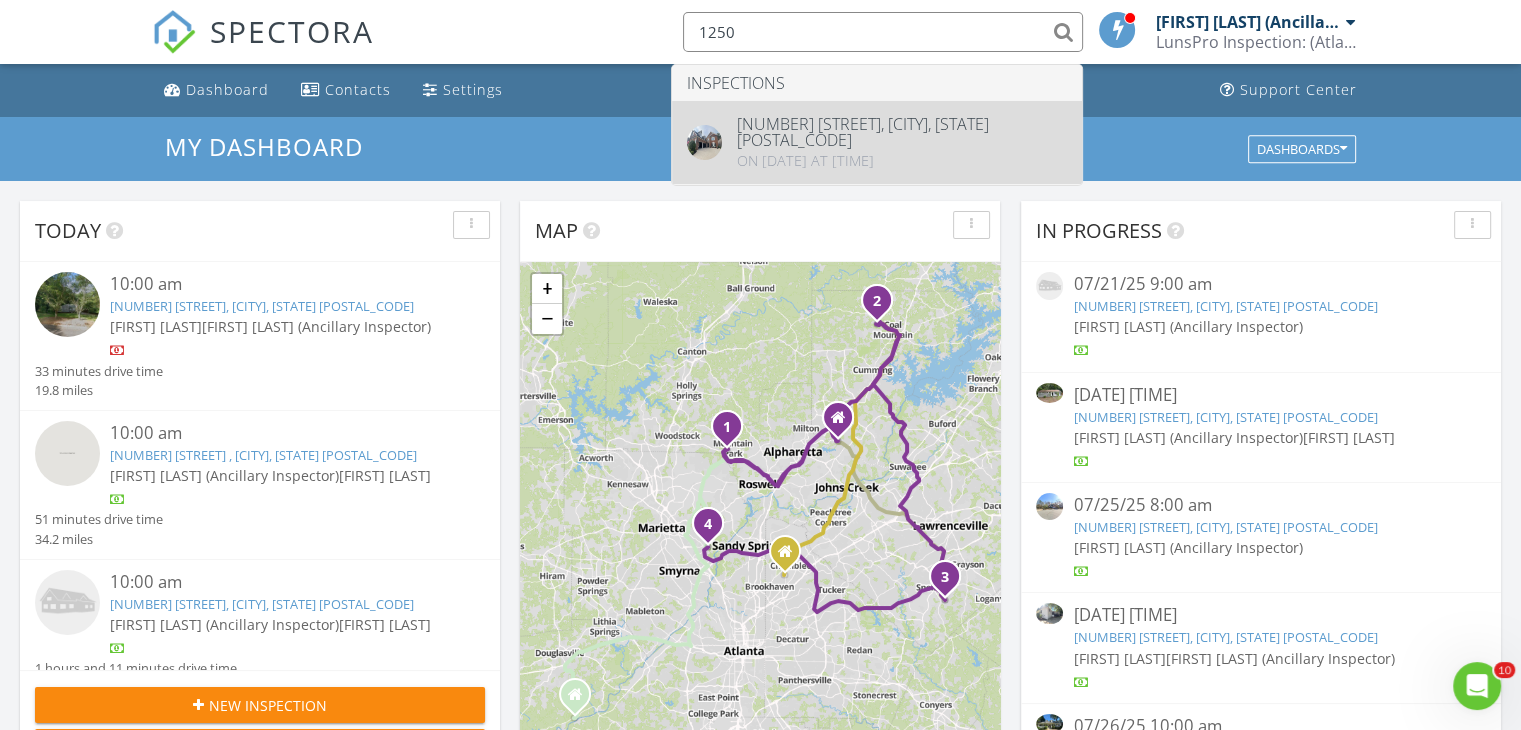 type on "1250" 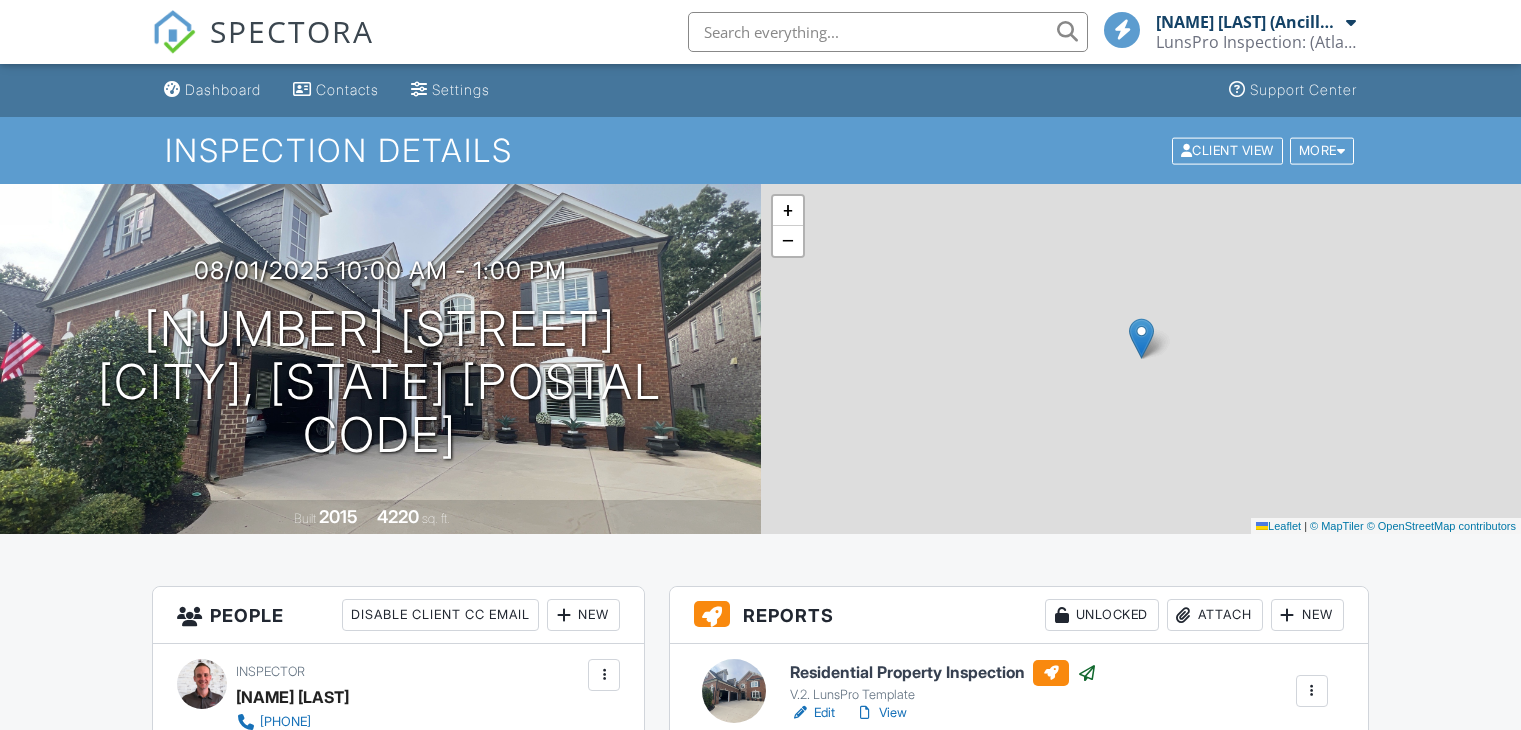 scroll, scrollTop: 216, scrollLeft: 0, axis: vertical 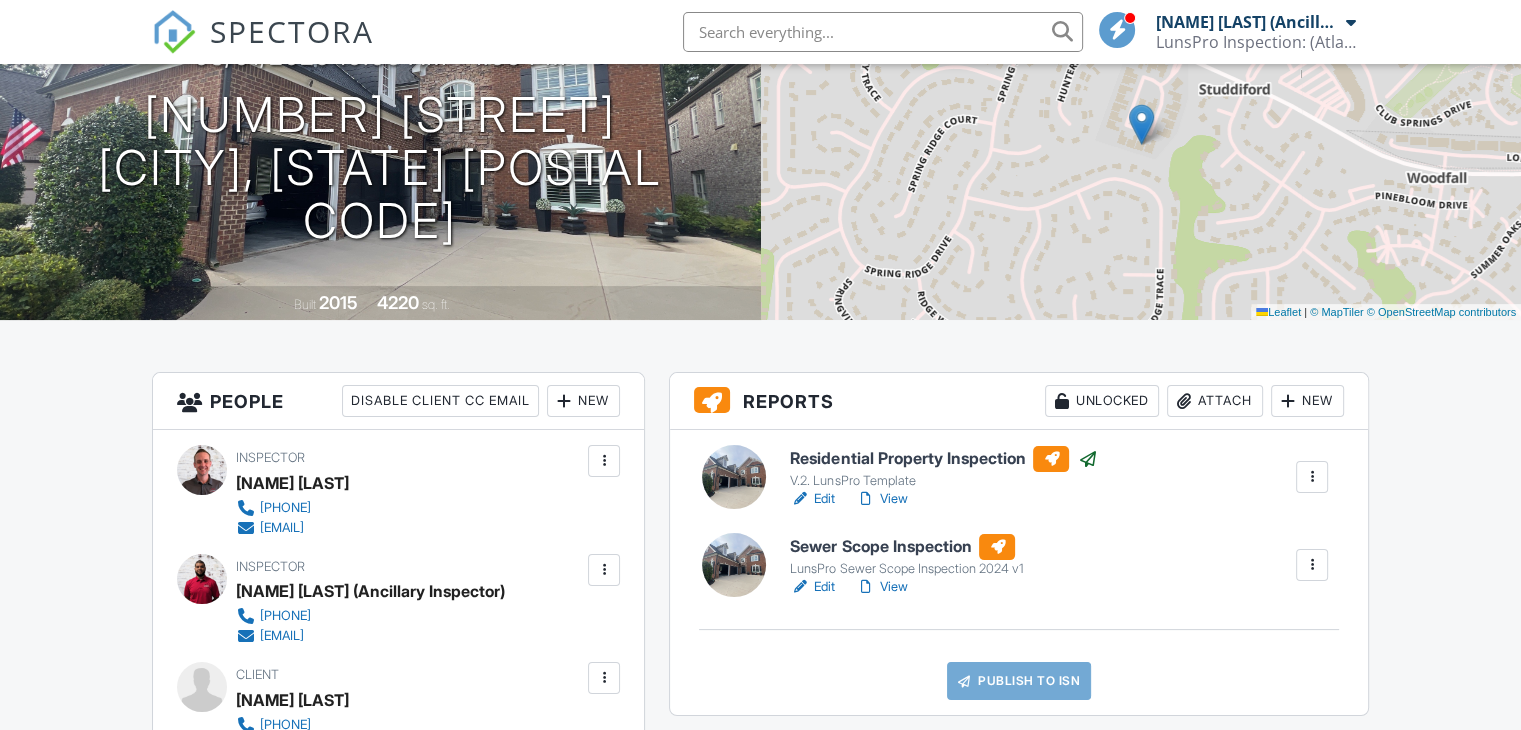 click on "Sewer Scope Inspection" at bounding box center [906, 547] 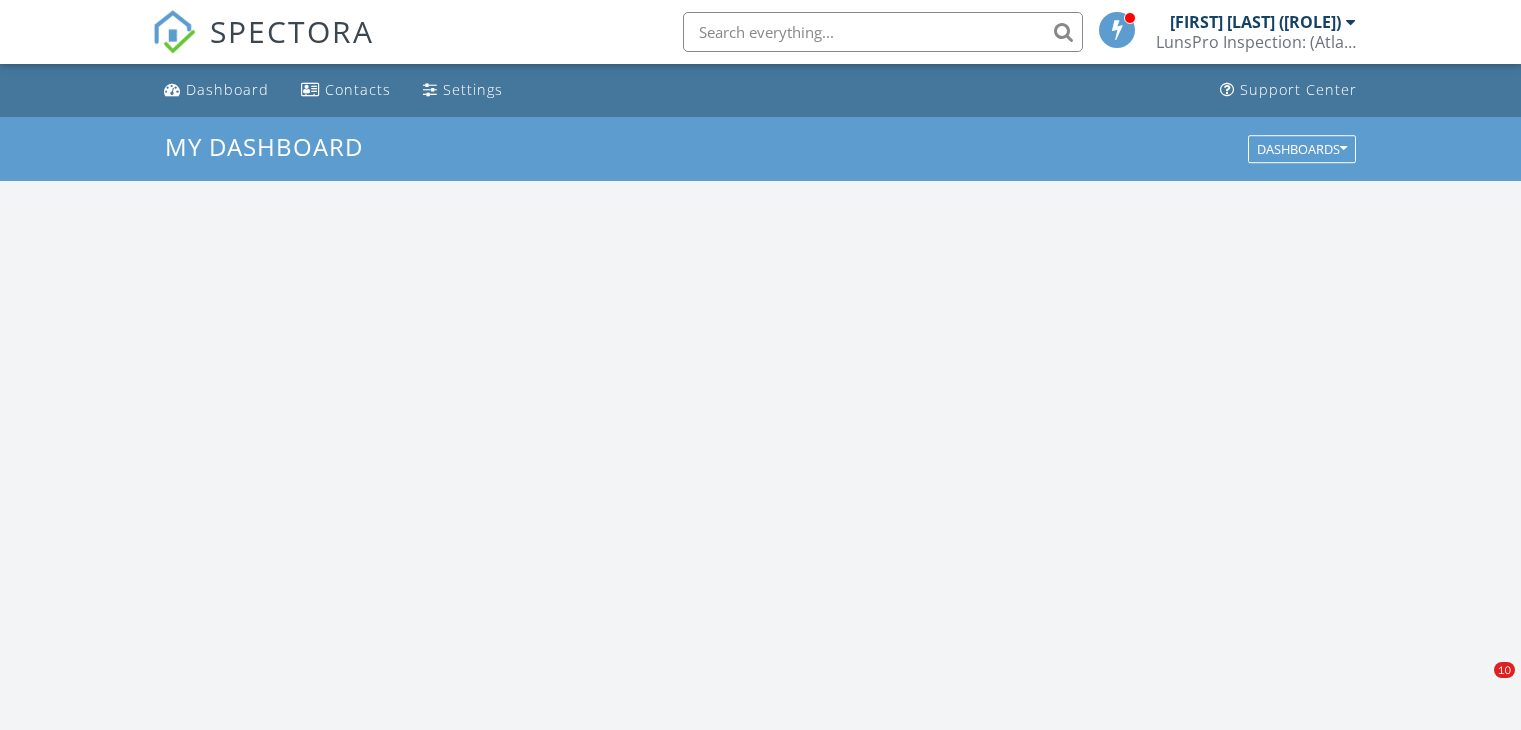 scroll, scrollTop: 0, scrollLeft: 0, axis: both 